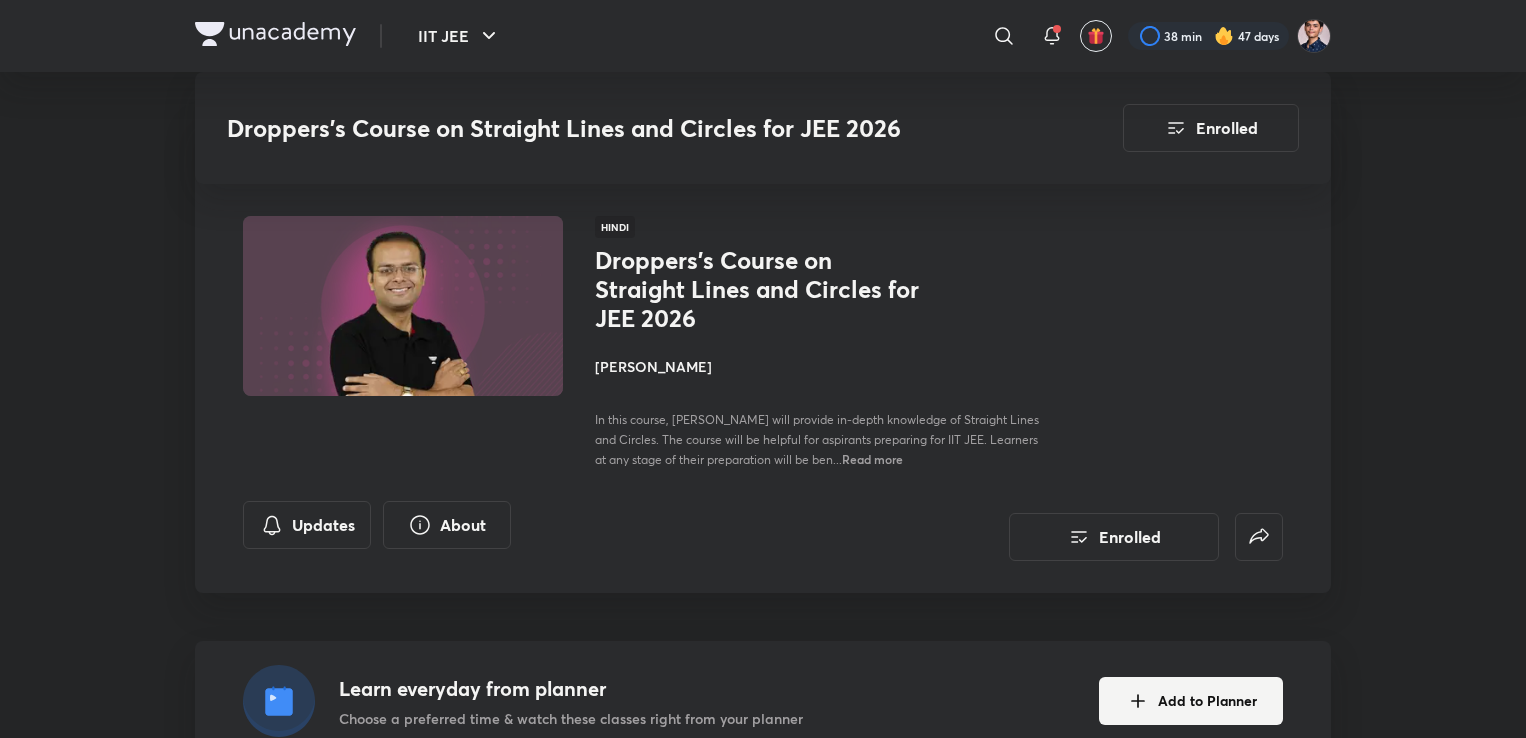 scroll, scrollTop: 520, scrollLeft: 0, axis: vertical 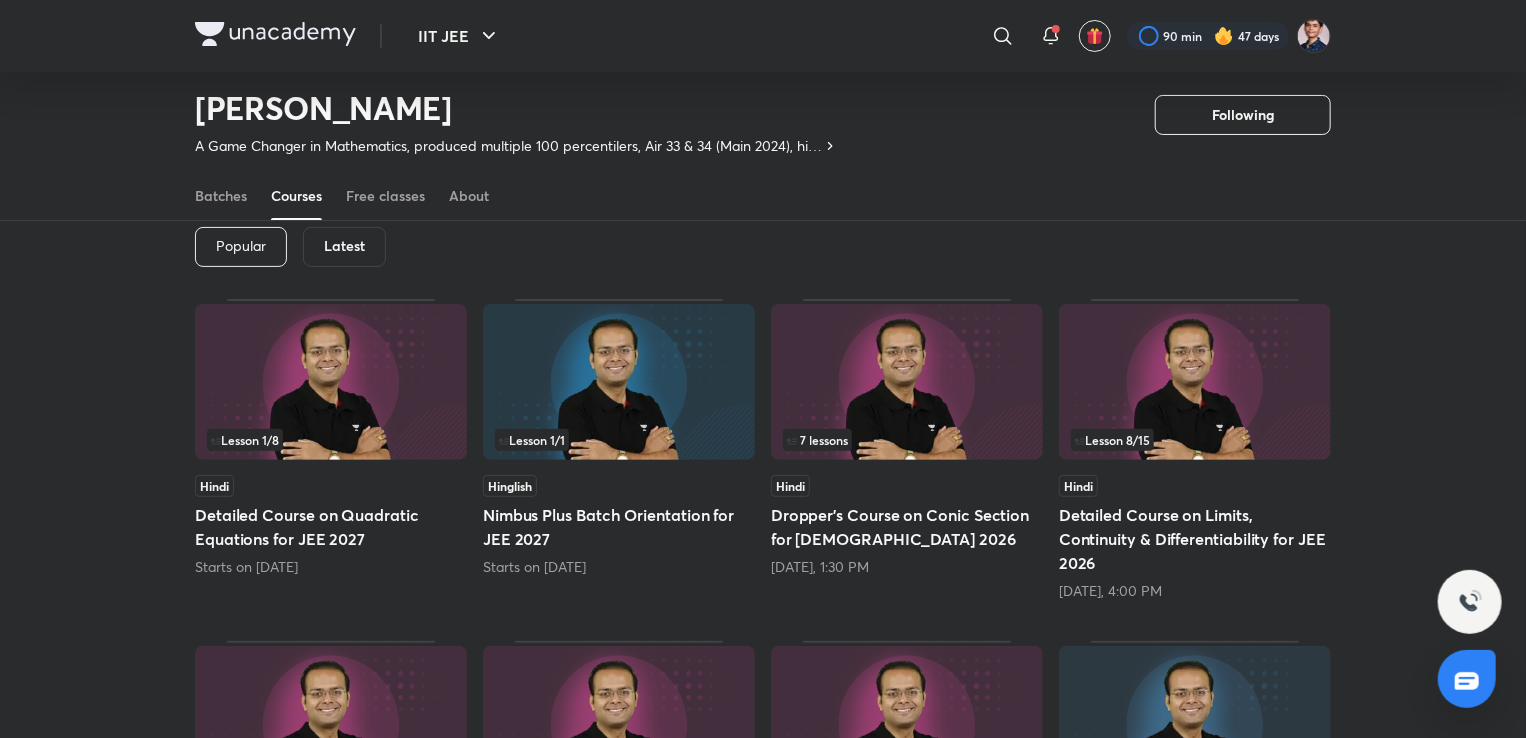 click on "Latest" at bounding box center (344, 247) 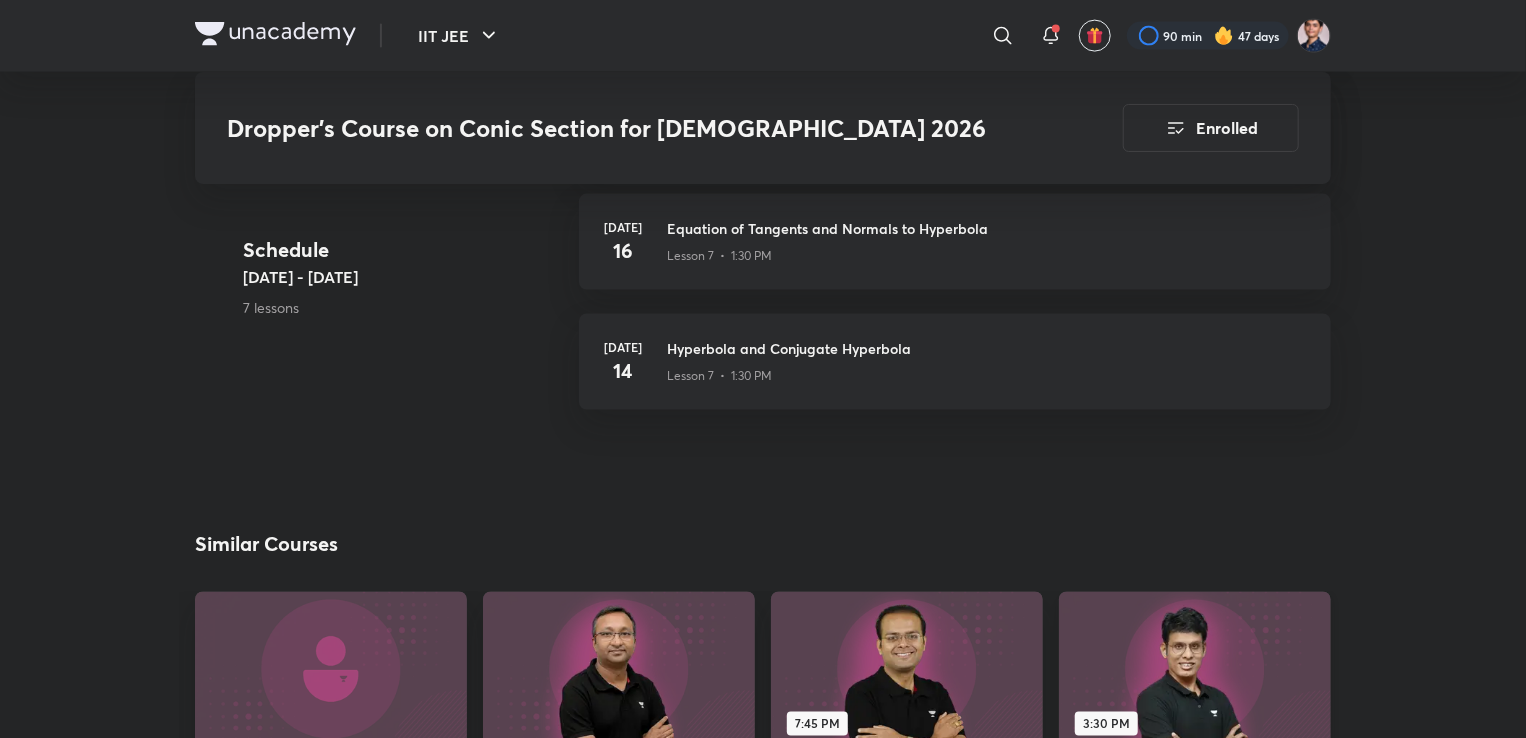 scroll, scrollTop: 1487, scrollLeft: 0, axis: vertical 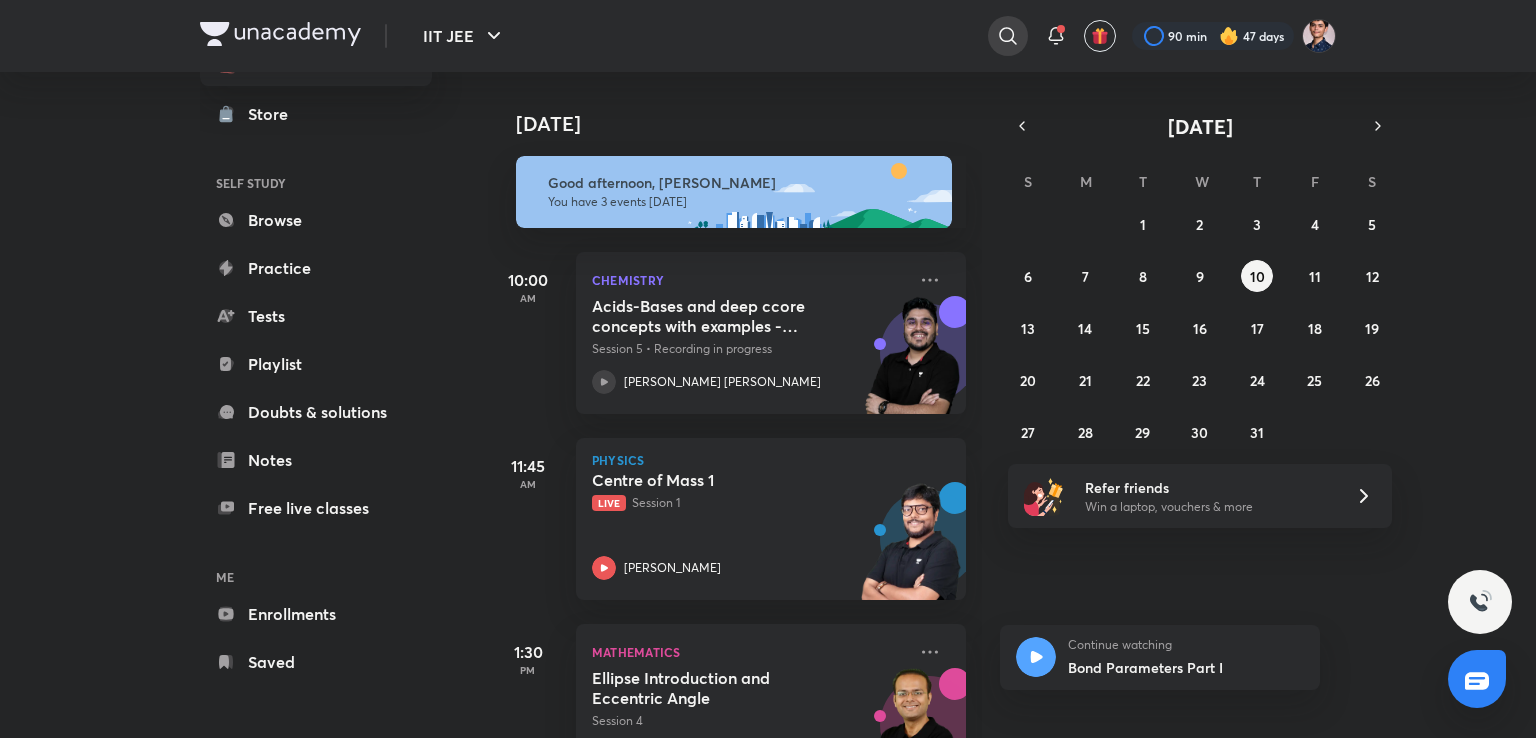 click at bounding box center [1008, 36] 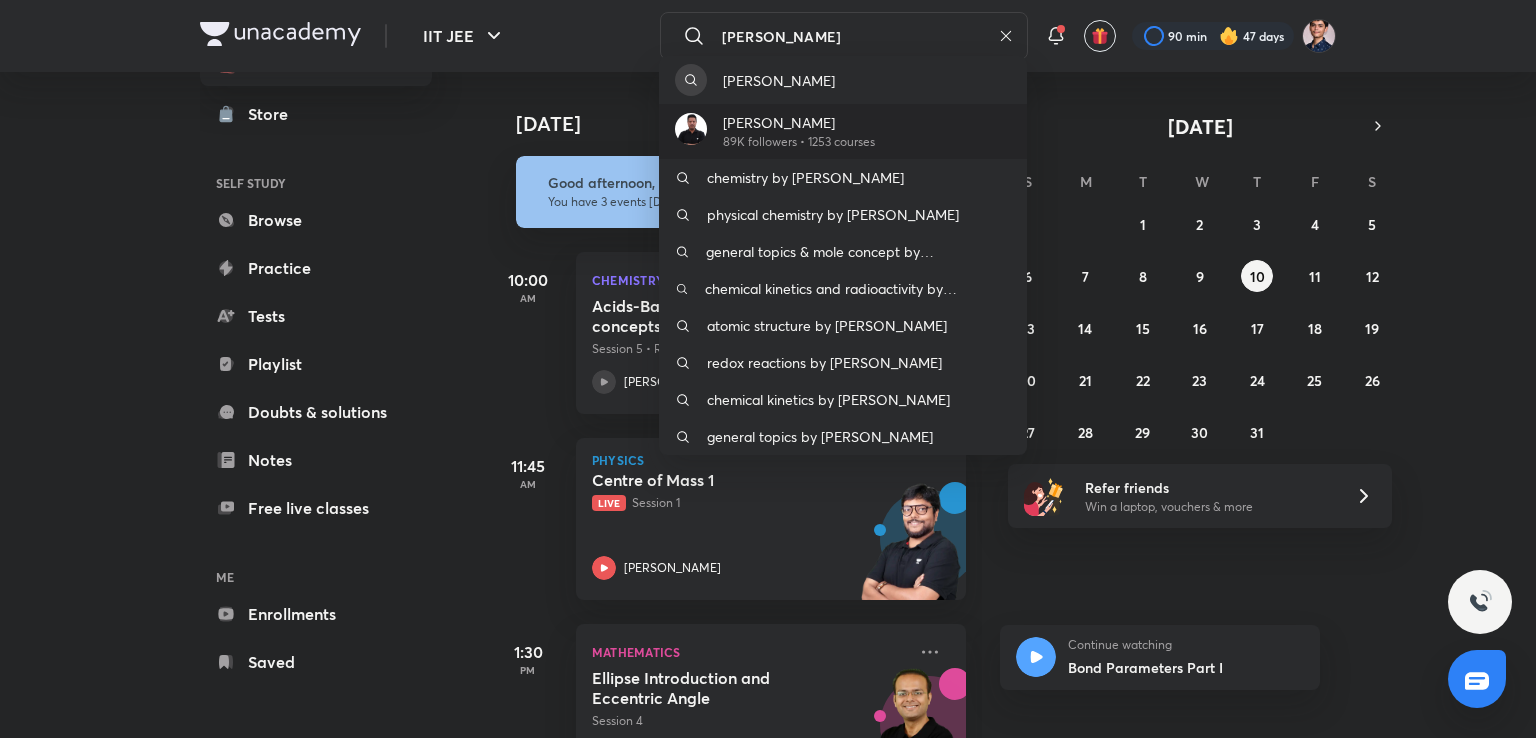 type on "brijesh jindal" 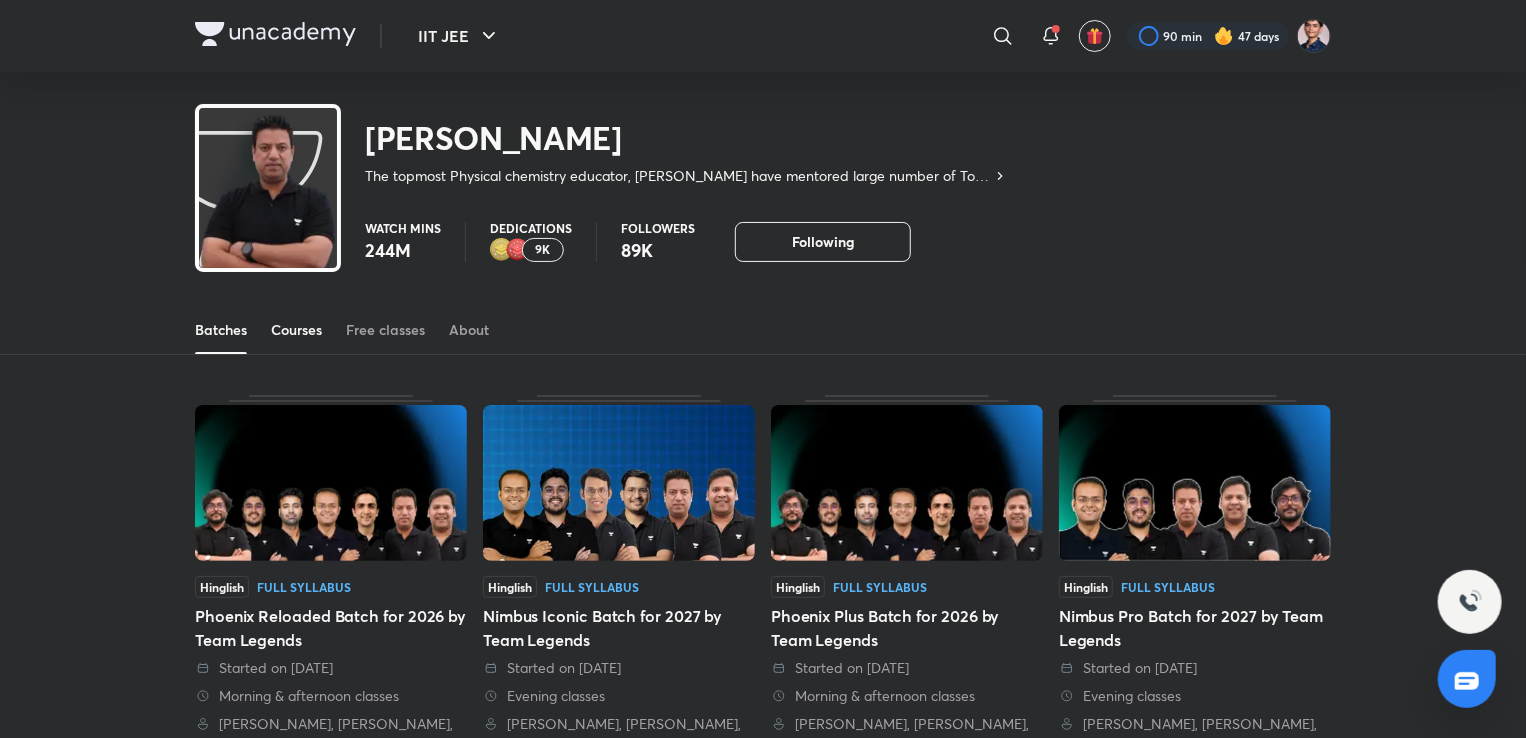 click on "Courses" at bounding box center (296, 330) 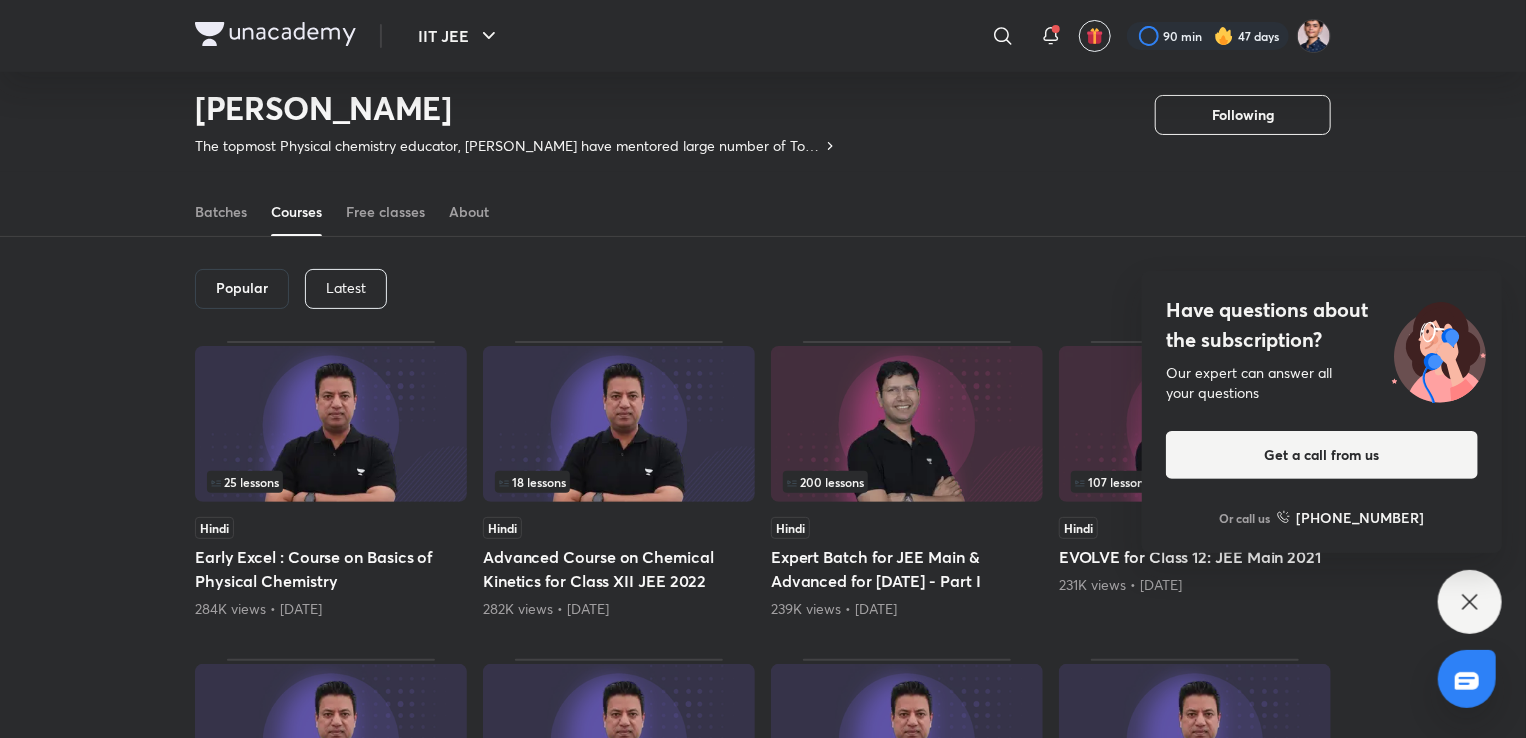scroll, scrollTop: 33, scrollLeft: 0, axis: vertical 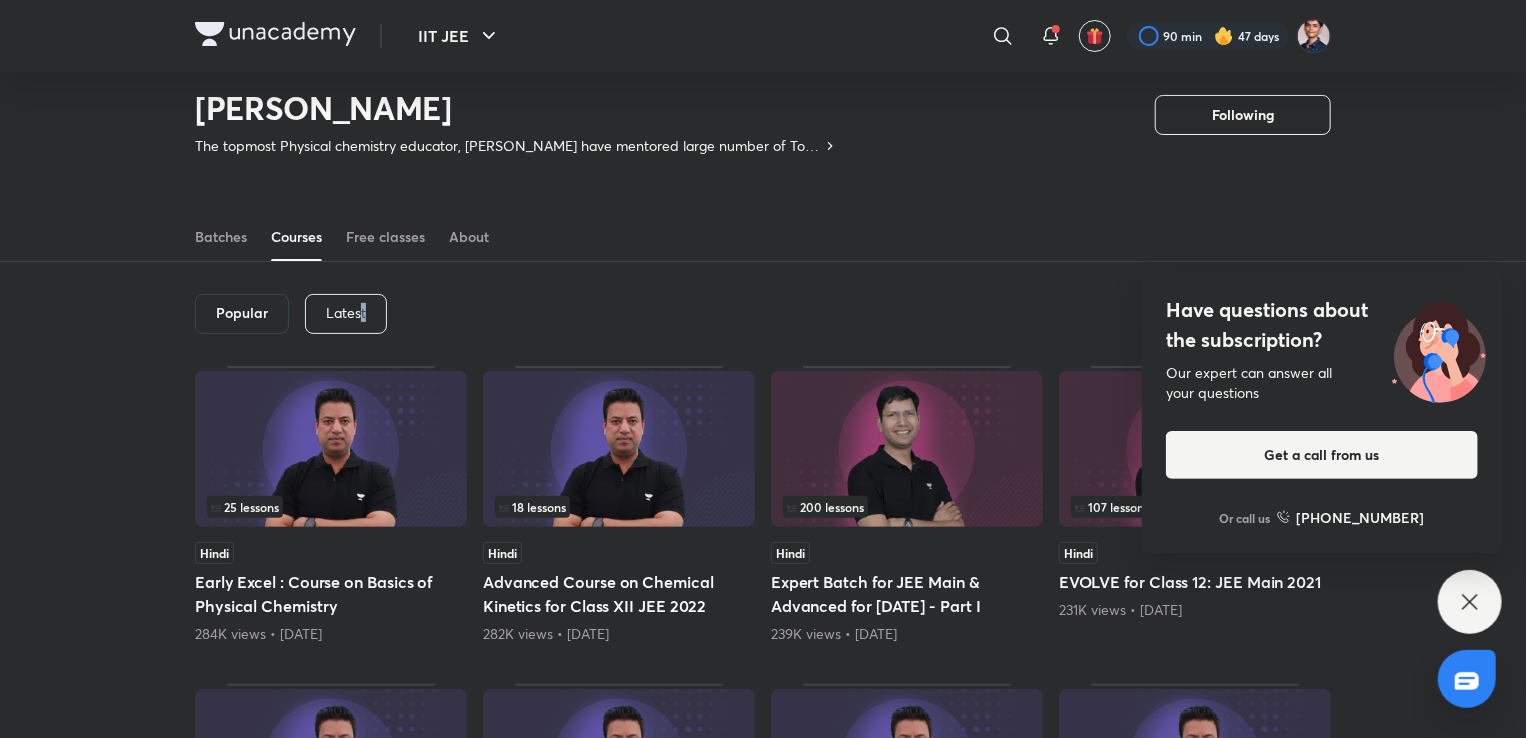 click on "Latest" at bounding box center (346, 314) 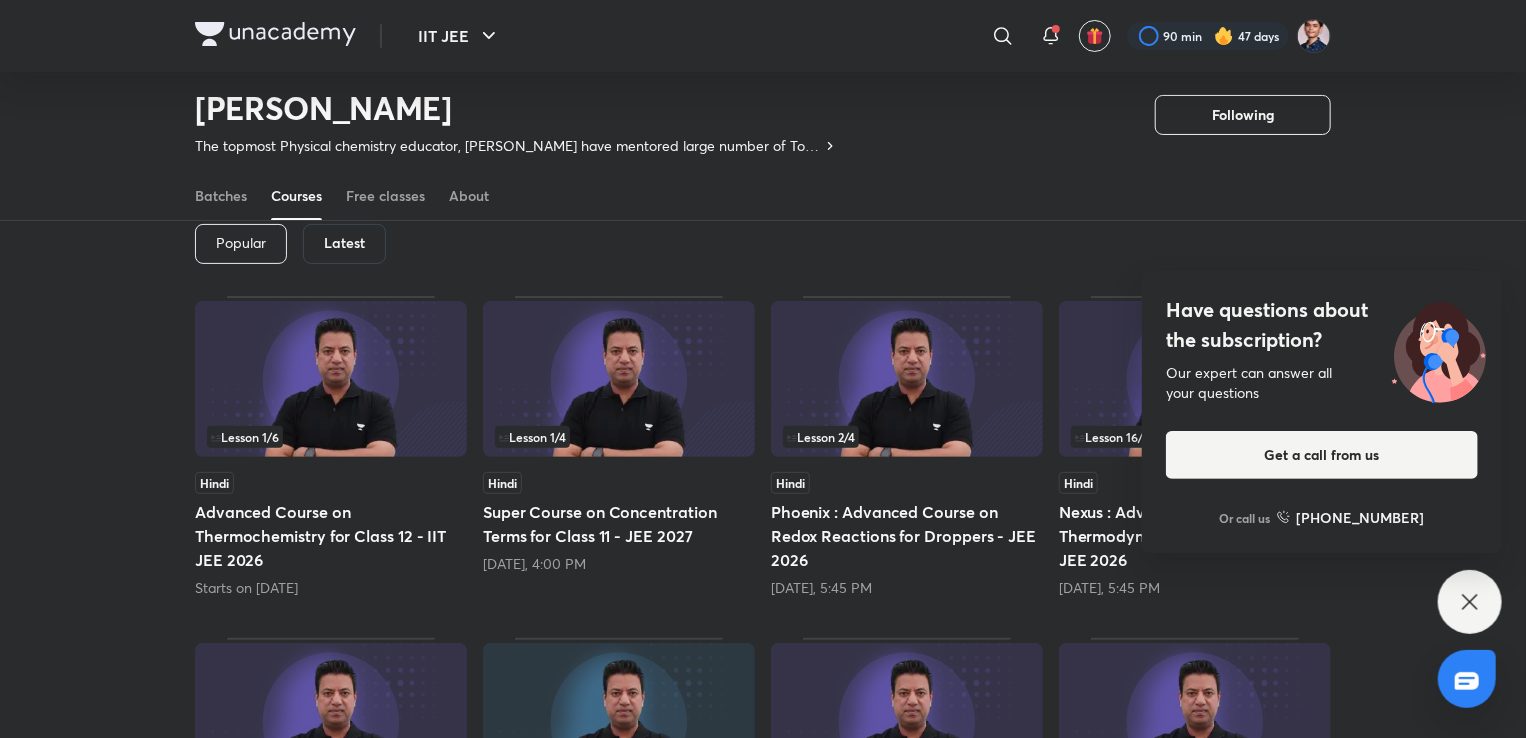 scroll, scrollTop: 108, scrollLeft: 0, axis: vertical 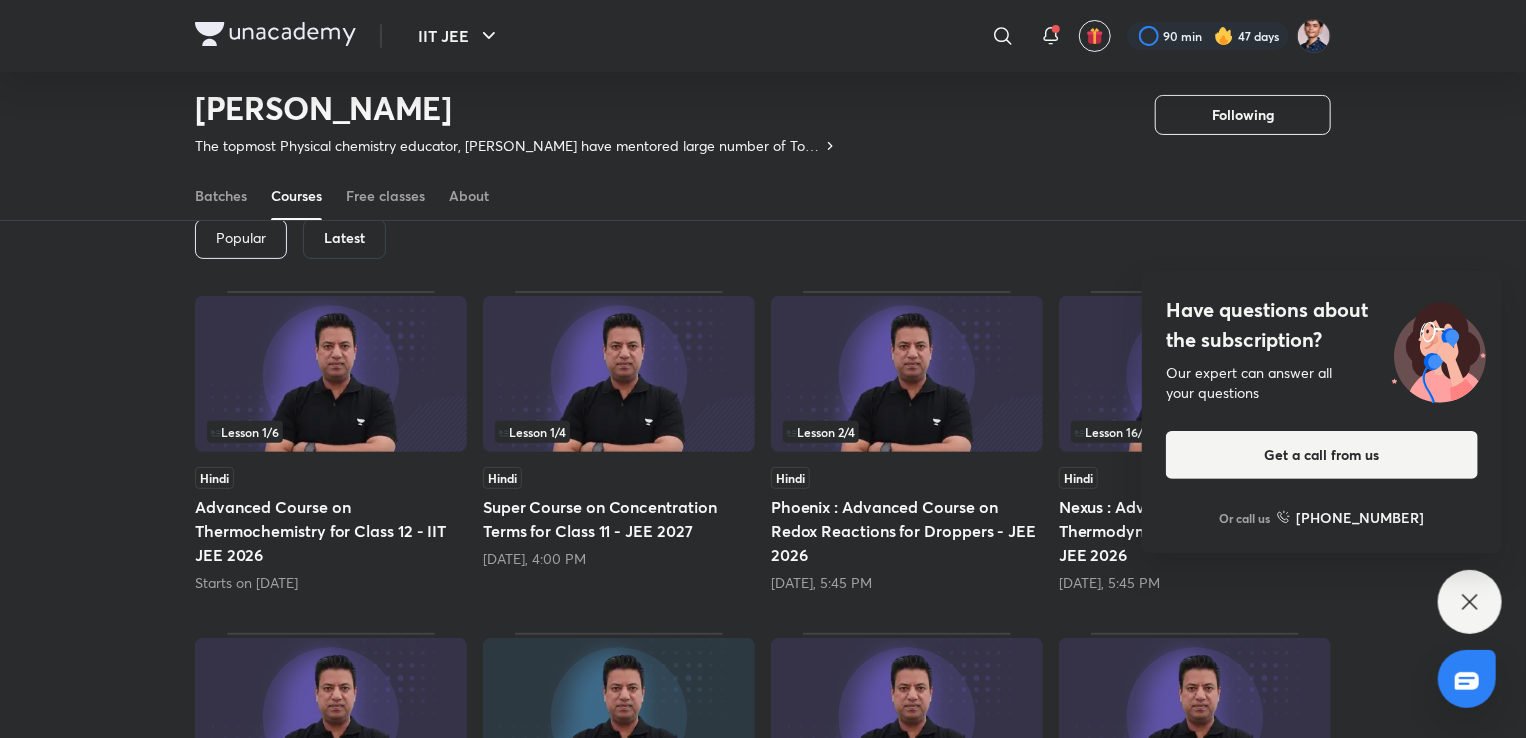 click on "Lesson   2 / 4" at bounding box center (907, 432) 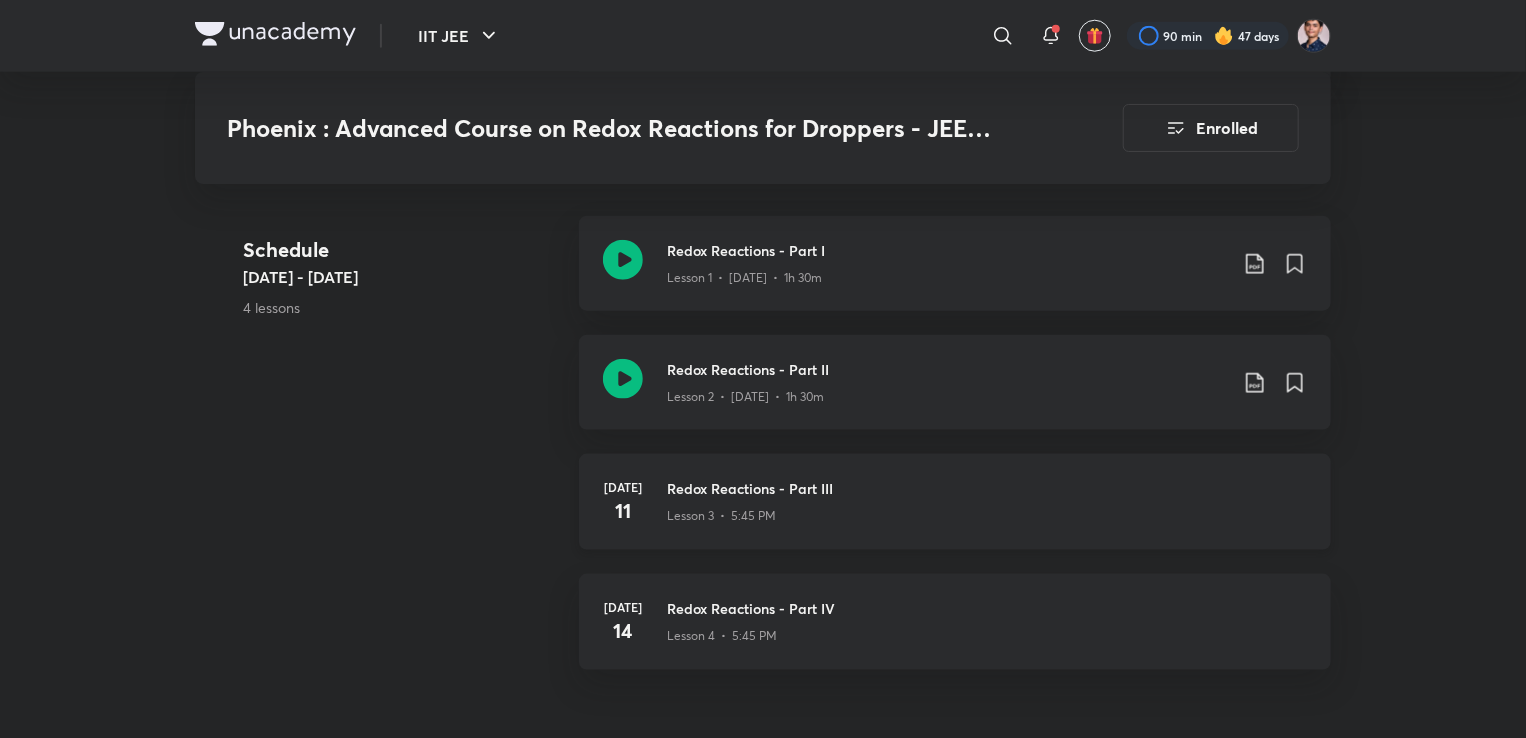 scroll, scrollTop: 1071, scrollLeft: 0, axis: vertical 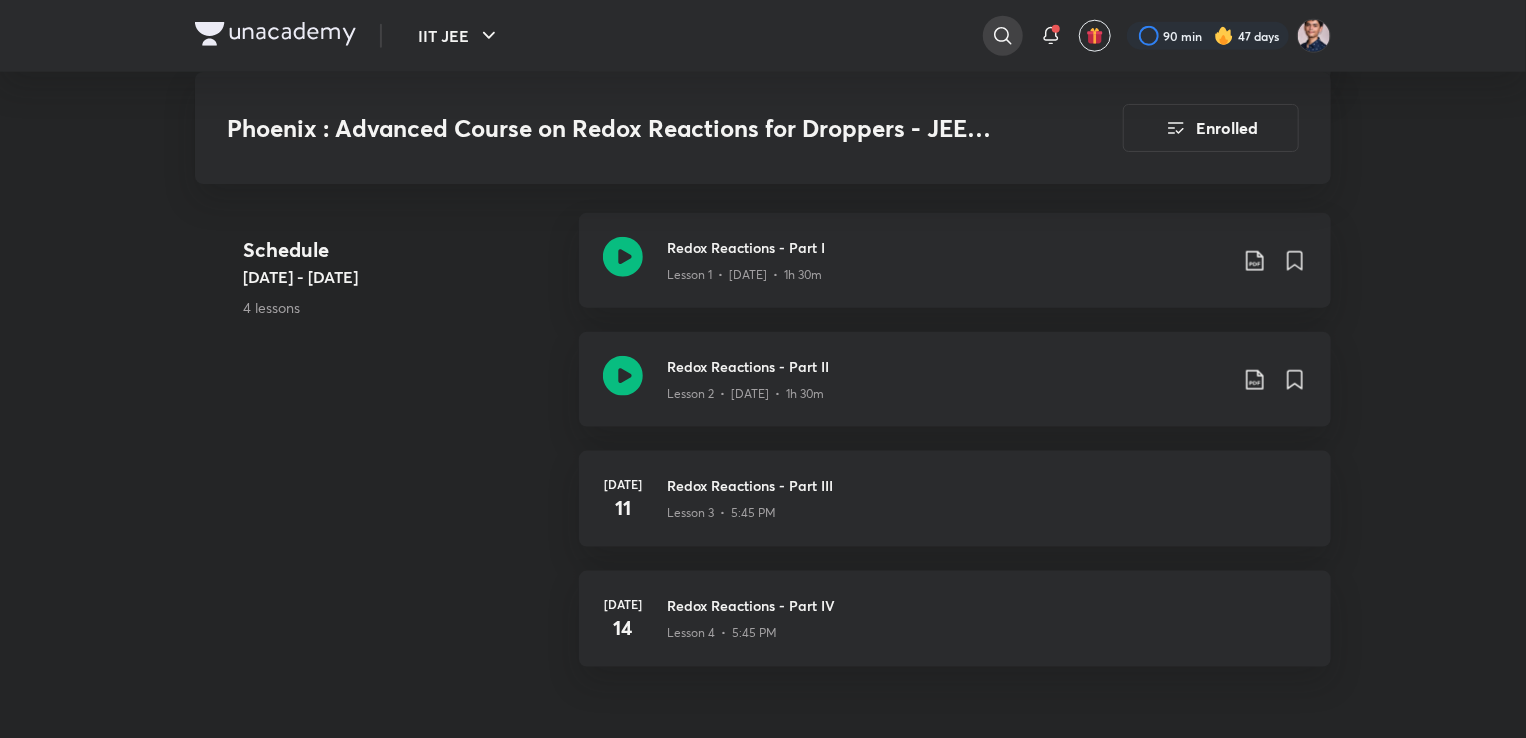 click 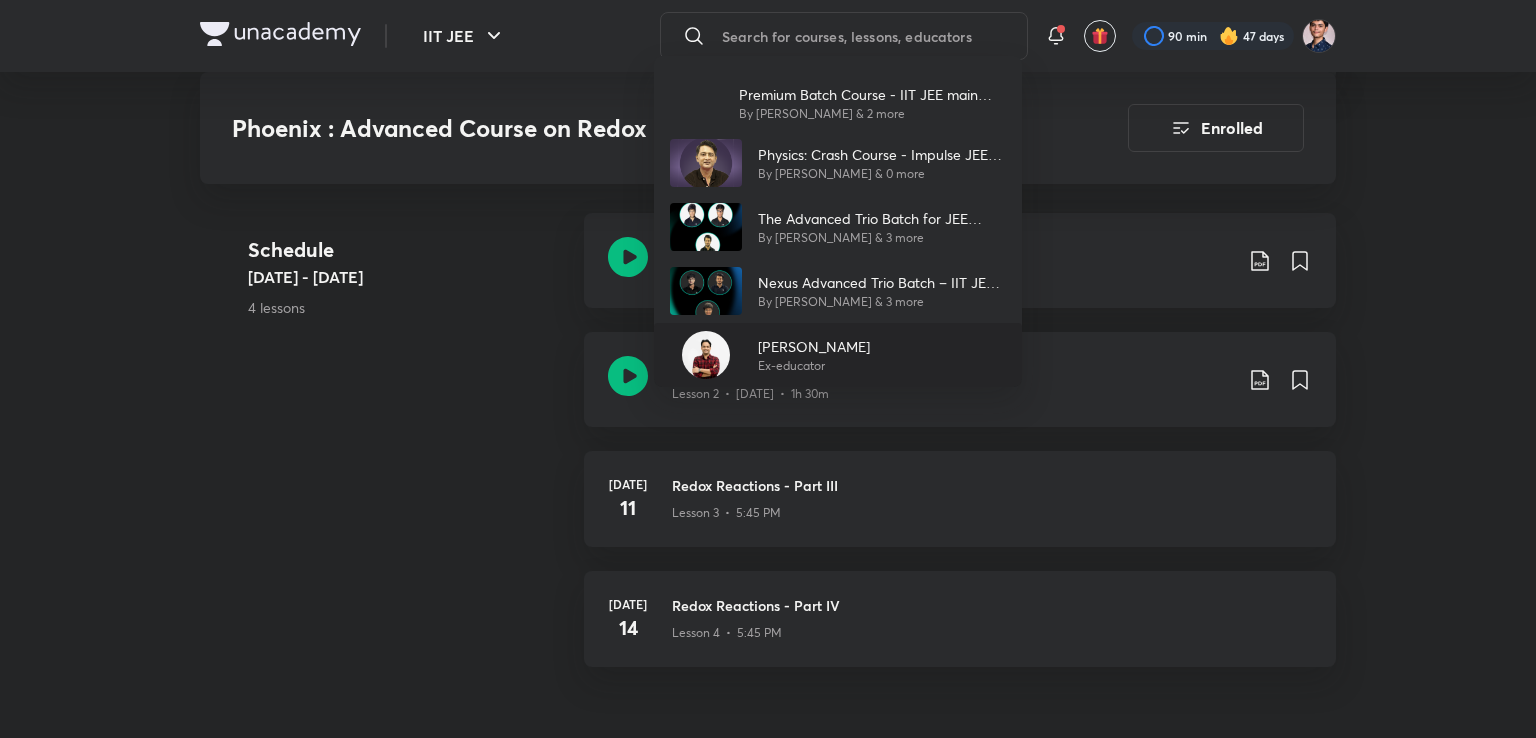 click on "Ex-educator" at bounding box center (814, 366) 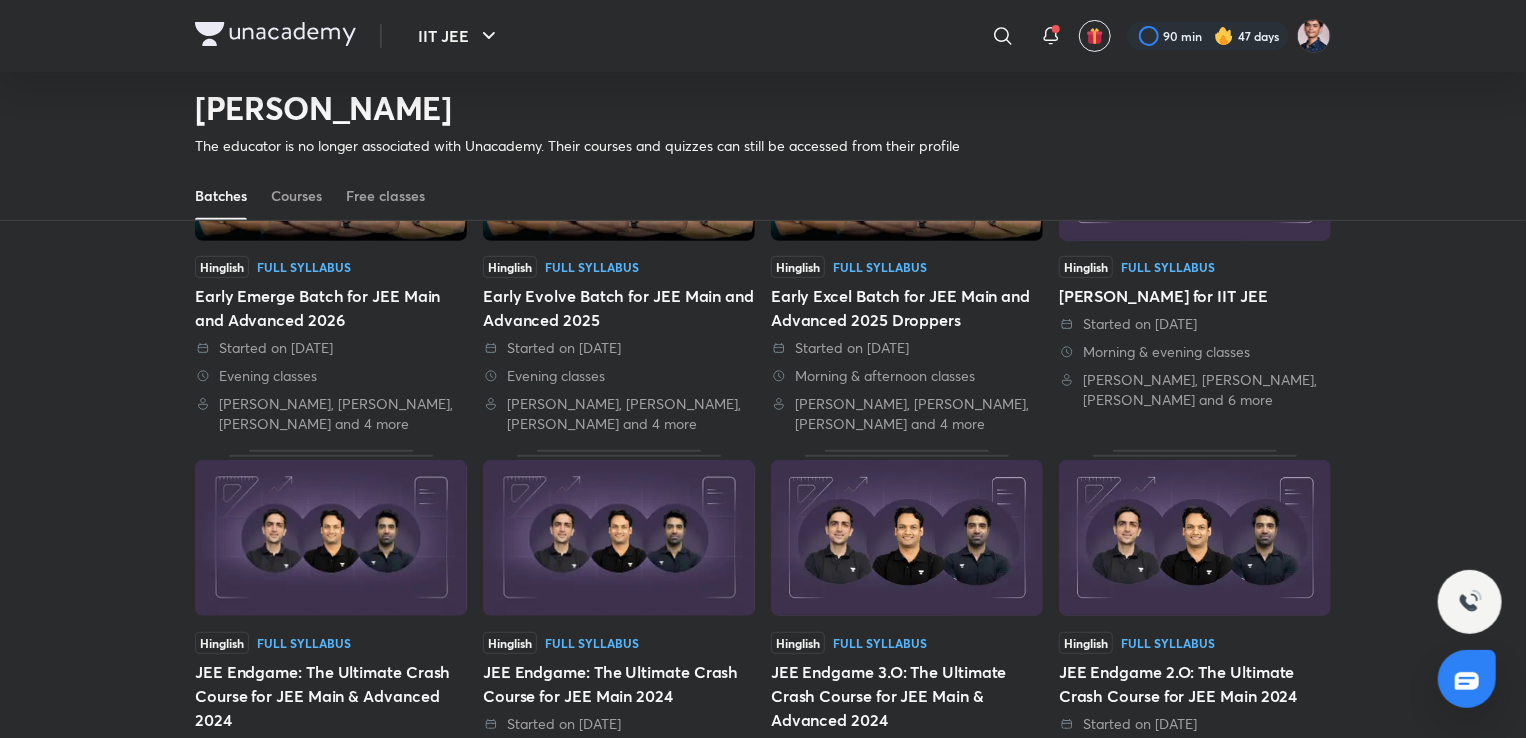 scroll, scrollTop: 0, scrollLeft: 0, axis: both 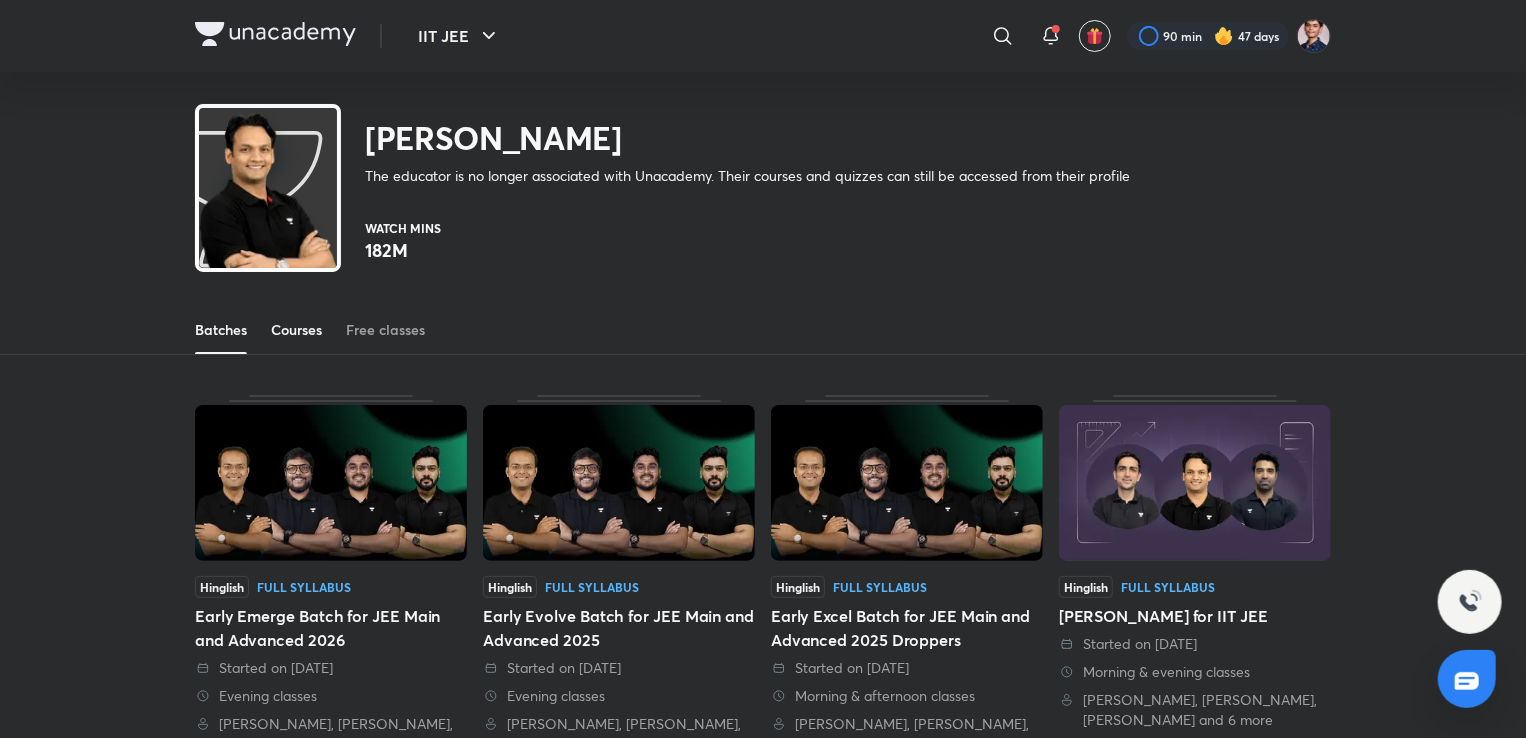 click on "Courses" at bounding box center [296, 330] 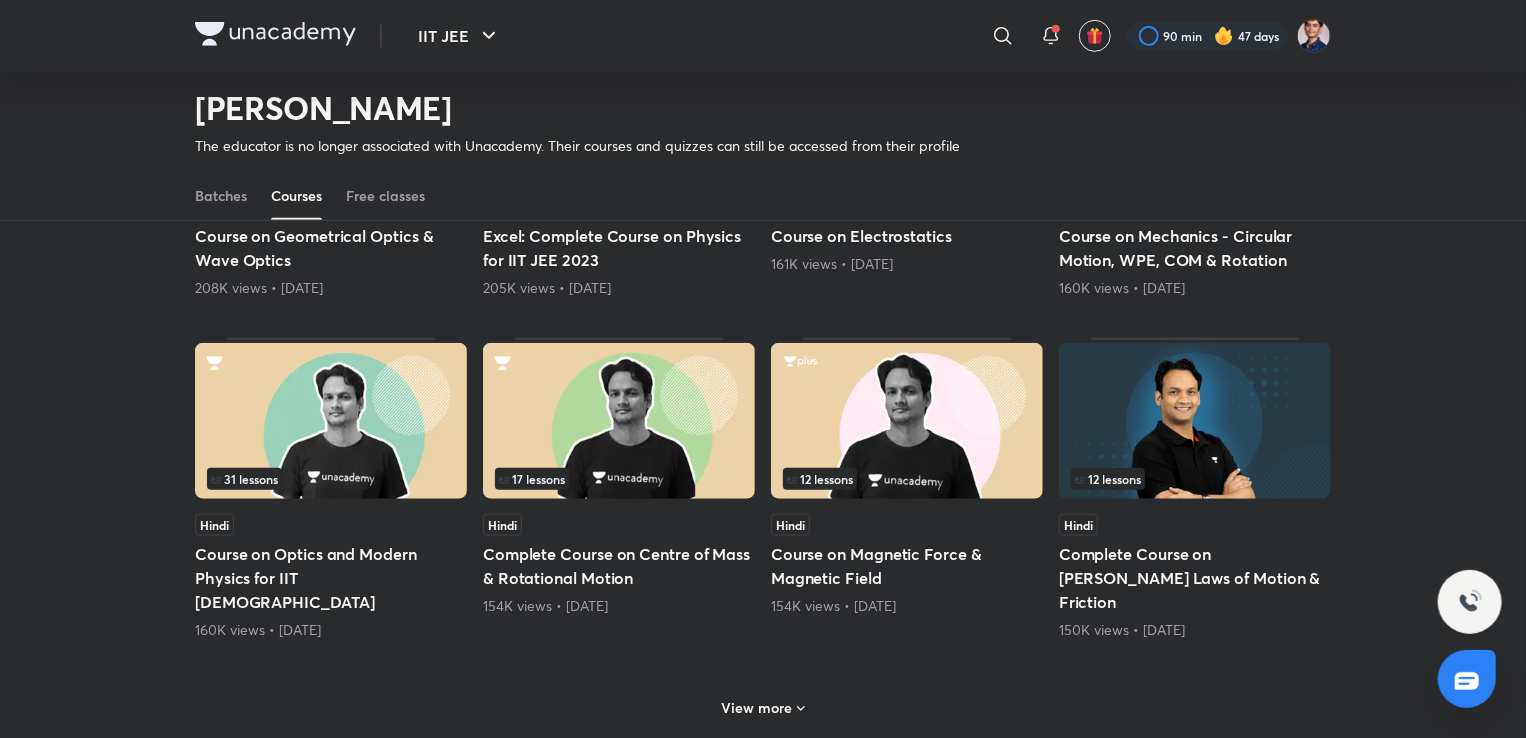 scroll, scrollTop: 716, scrollLeft: 0, axis: vertical 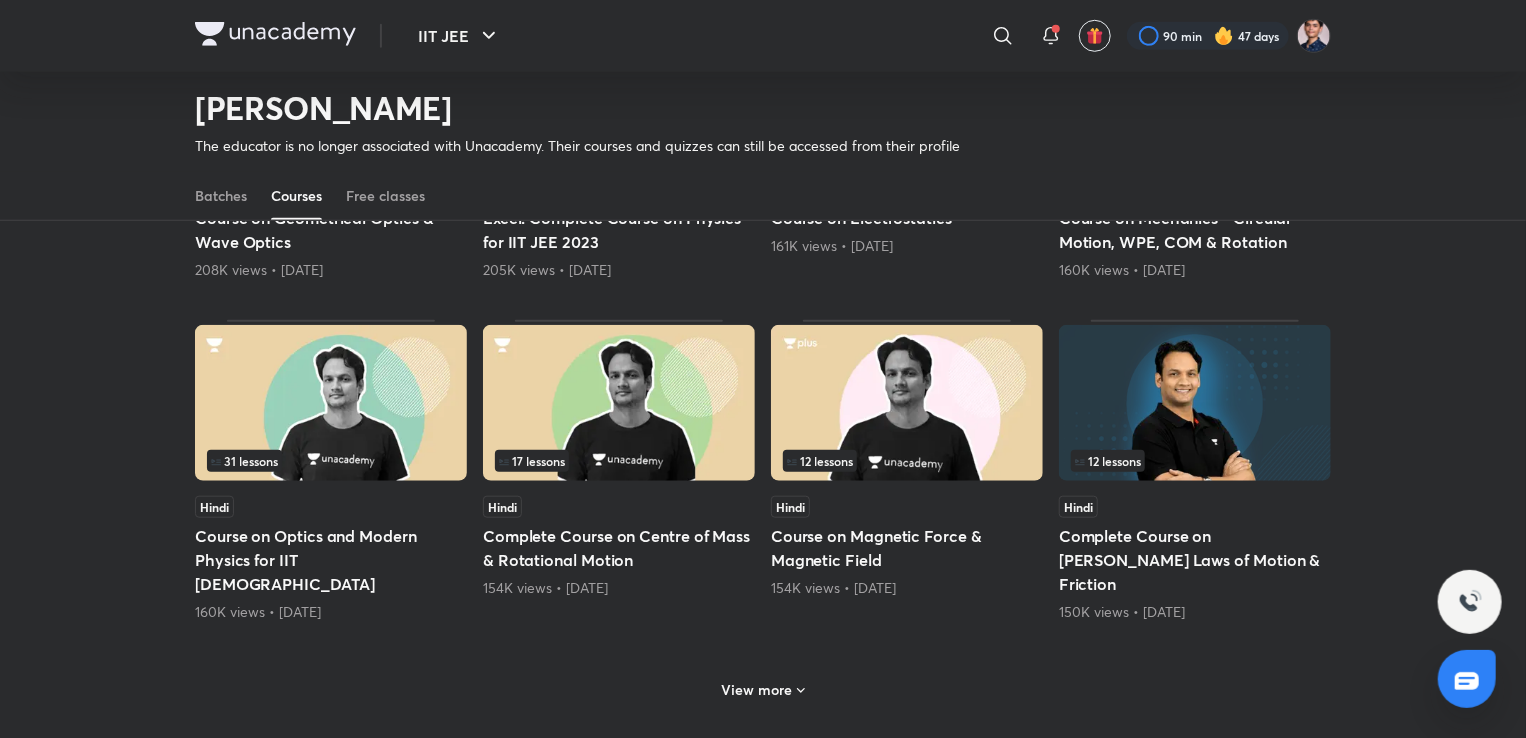 click on "17   lessons" at bounding box center [619, 404] 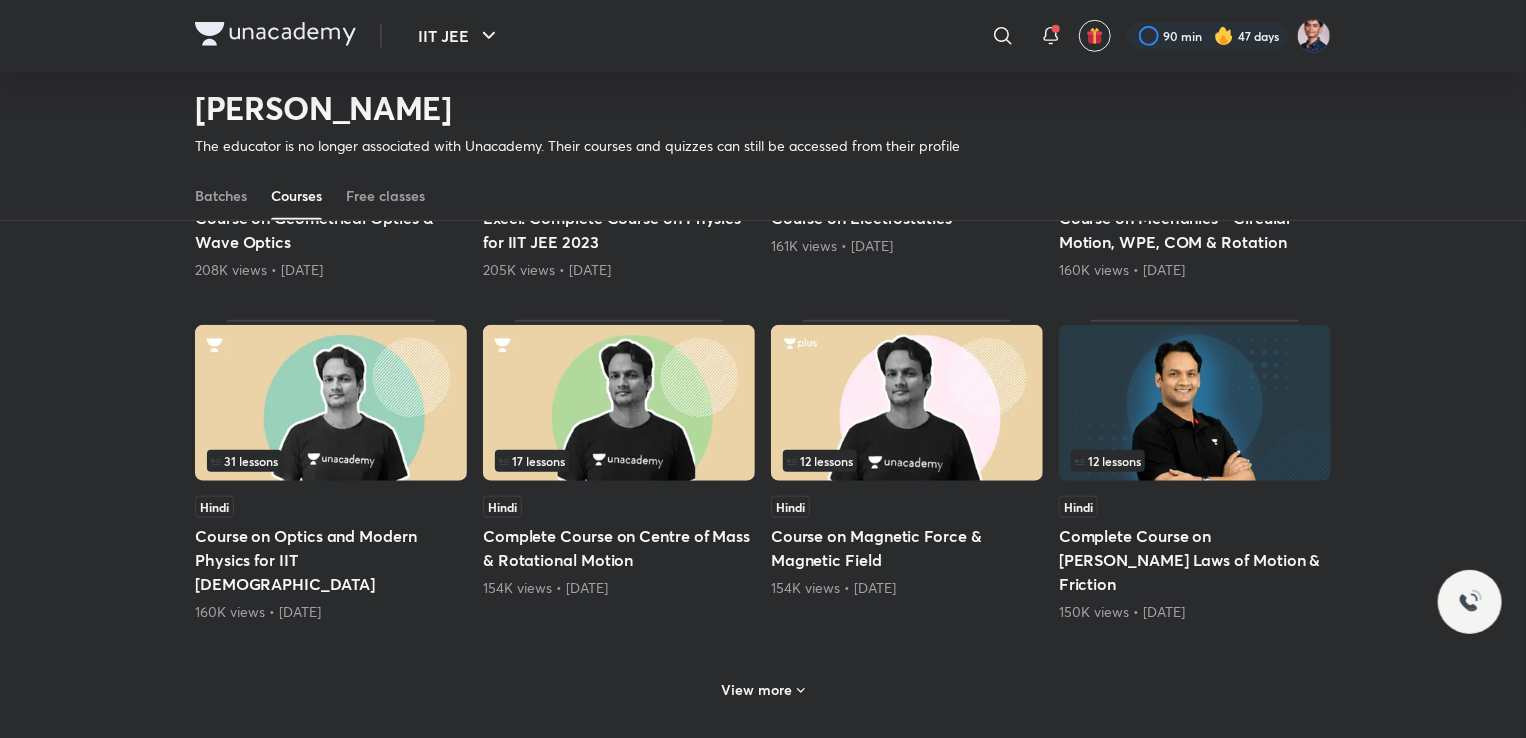 click at bounding box center (619, 403) 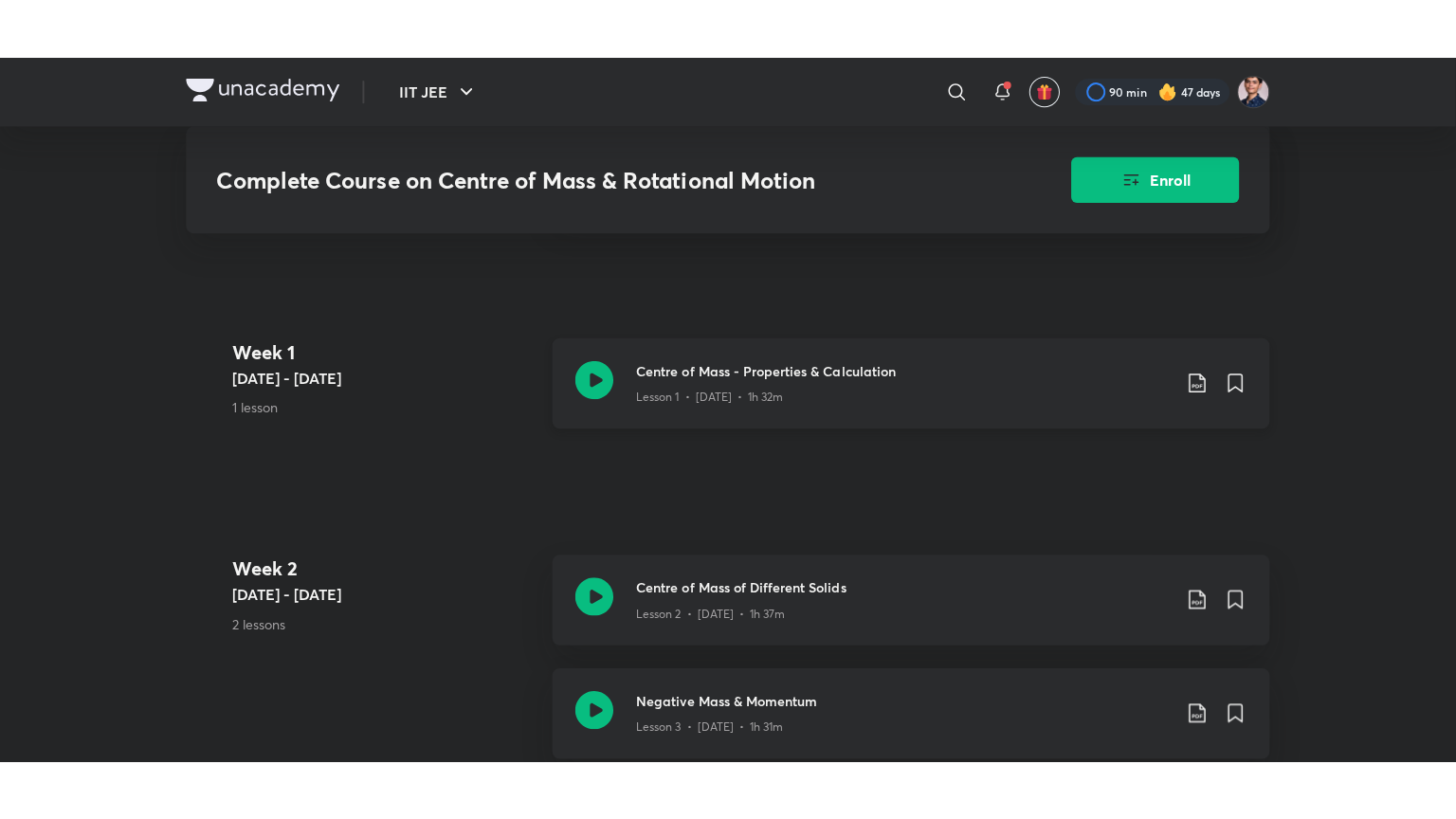 scroll, scrollTop: 597, scrollLeft: 0, axis: vertical 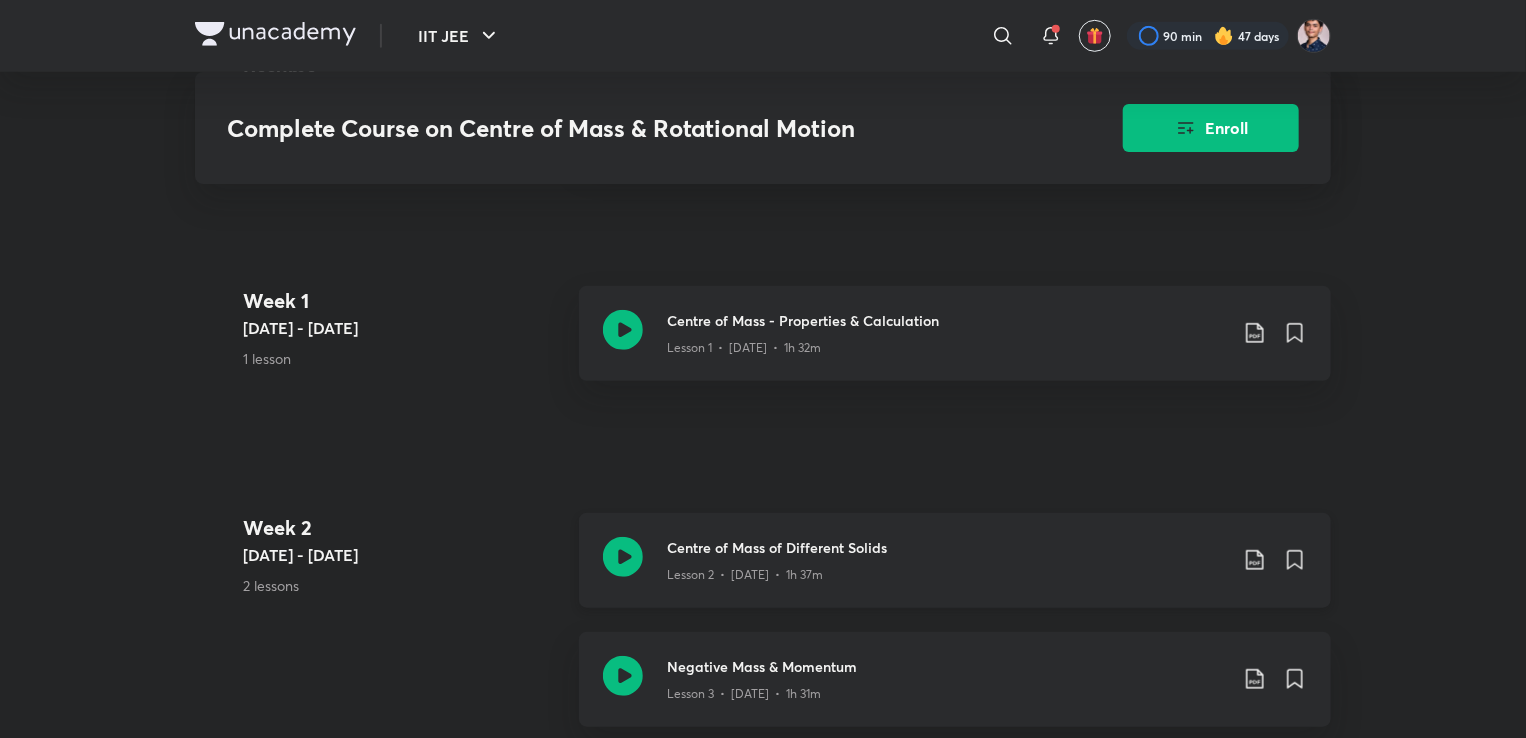 click on "Lesson 2  •  Dec 14  •  1h 37m" at bounding box center (745, 575) 